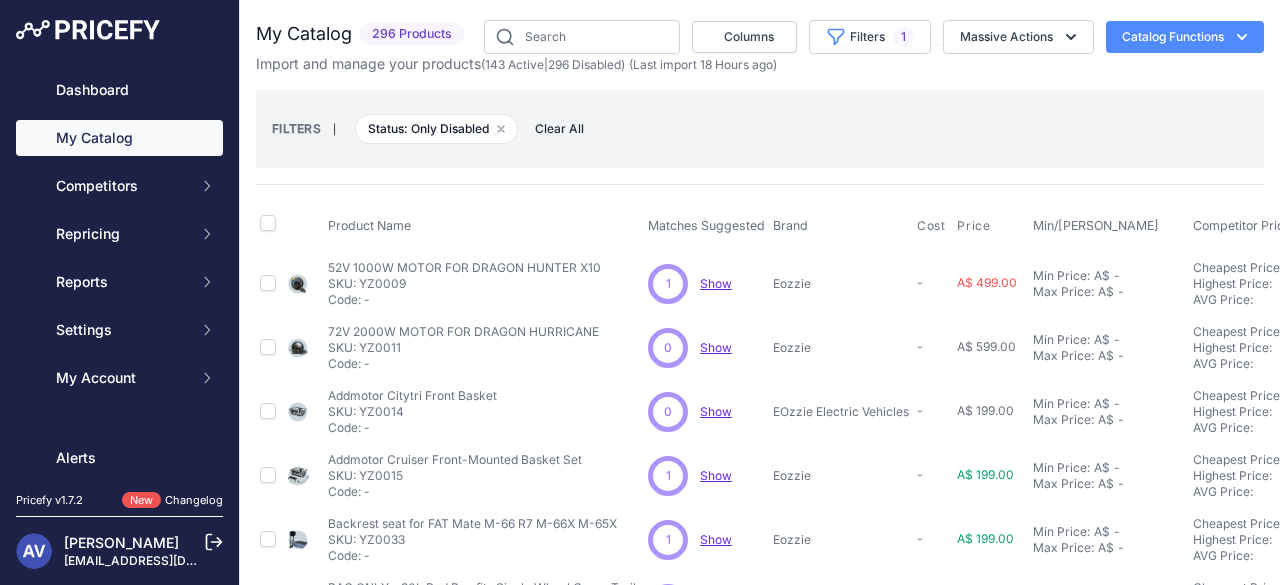 scroll, scrollTop: 0, scrollLeft: 0, axis: both 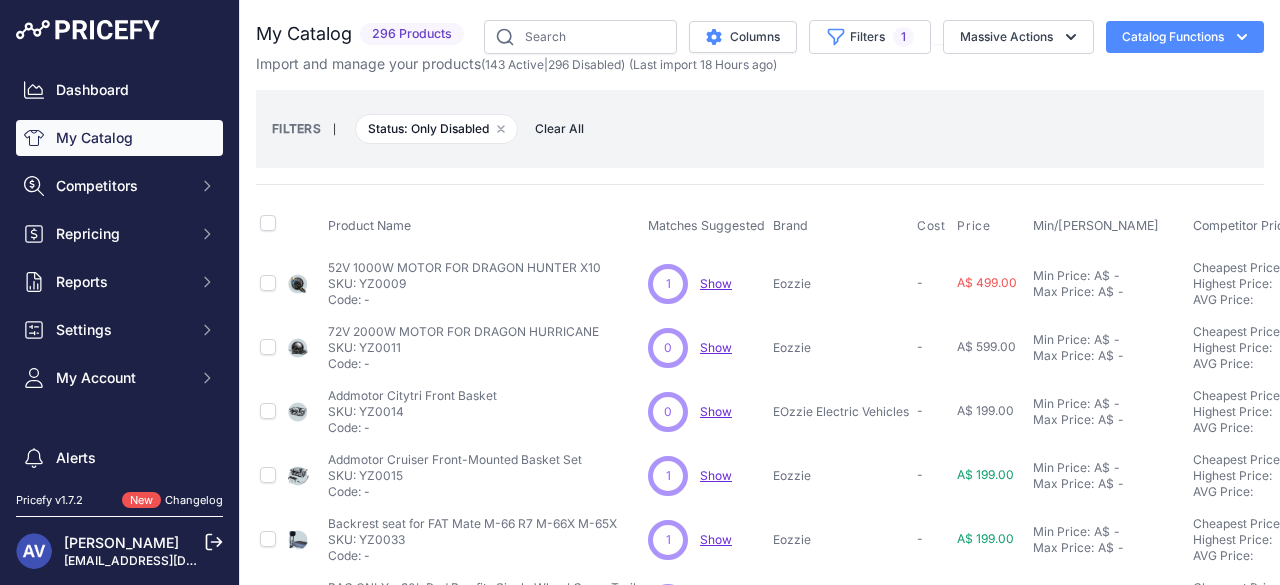 click on "Clear All" at bounding box center (559, 129) 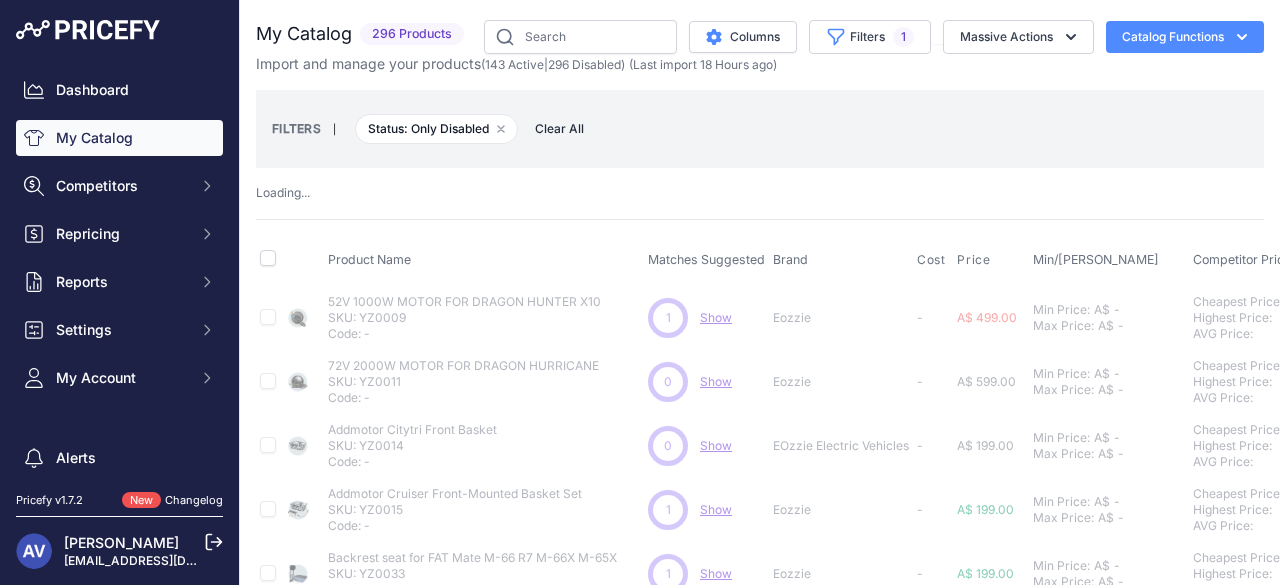 type 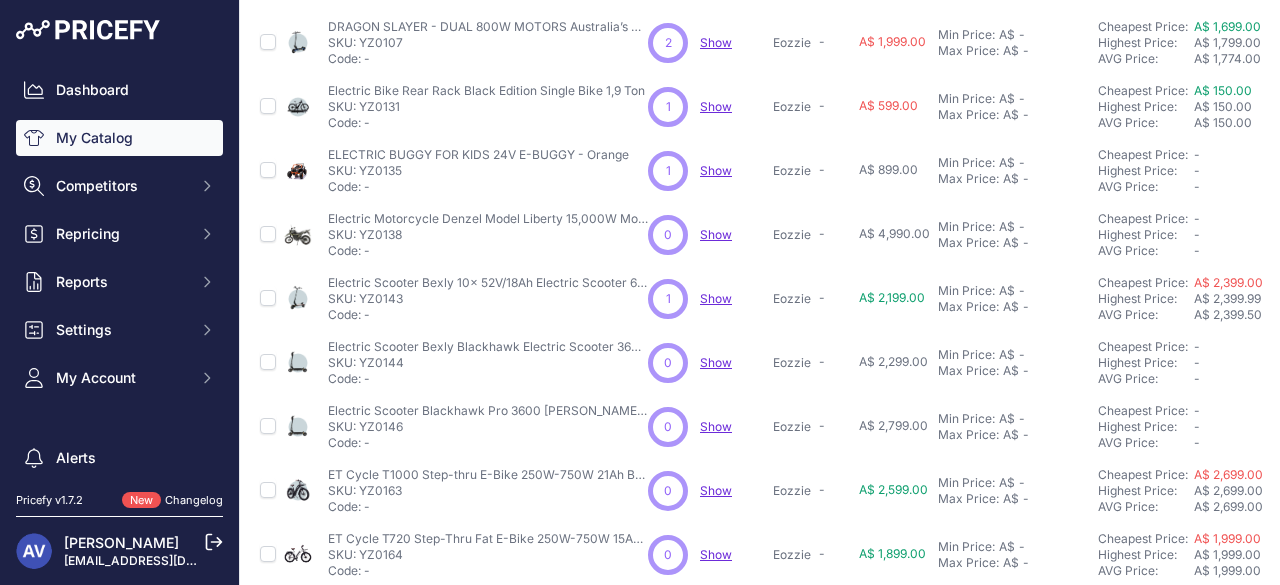 scroll, scrollTop: 0, scrollLeft: 0, axis: both 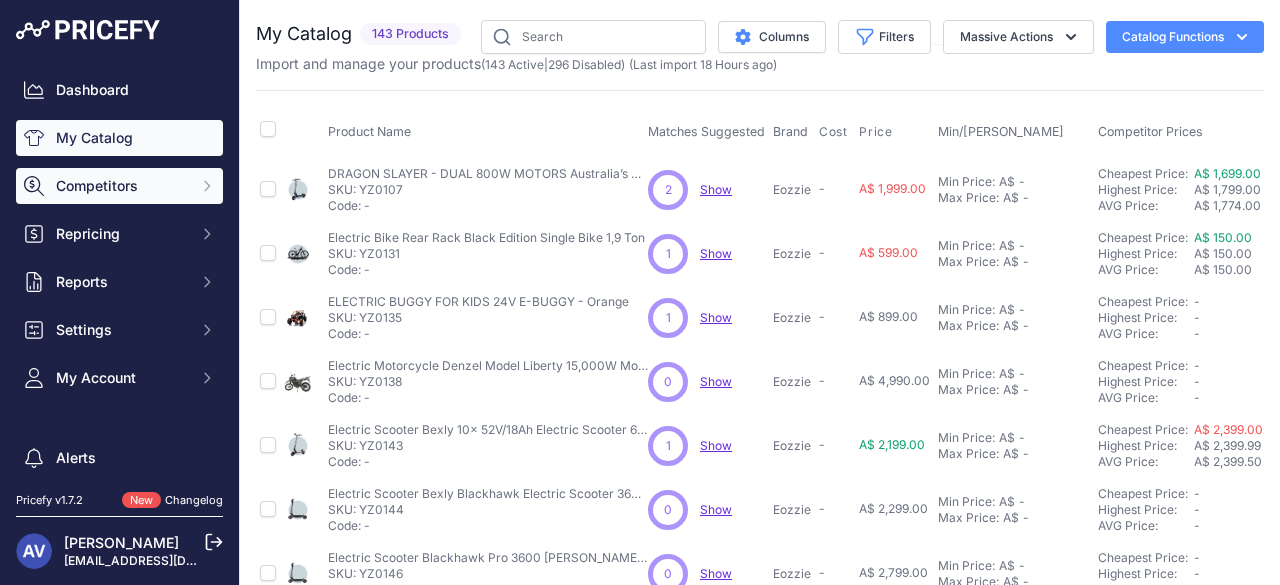 click on "Competitors" at bounding box center (121, 186) 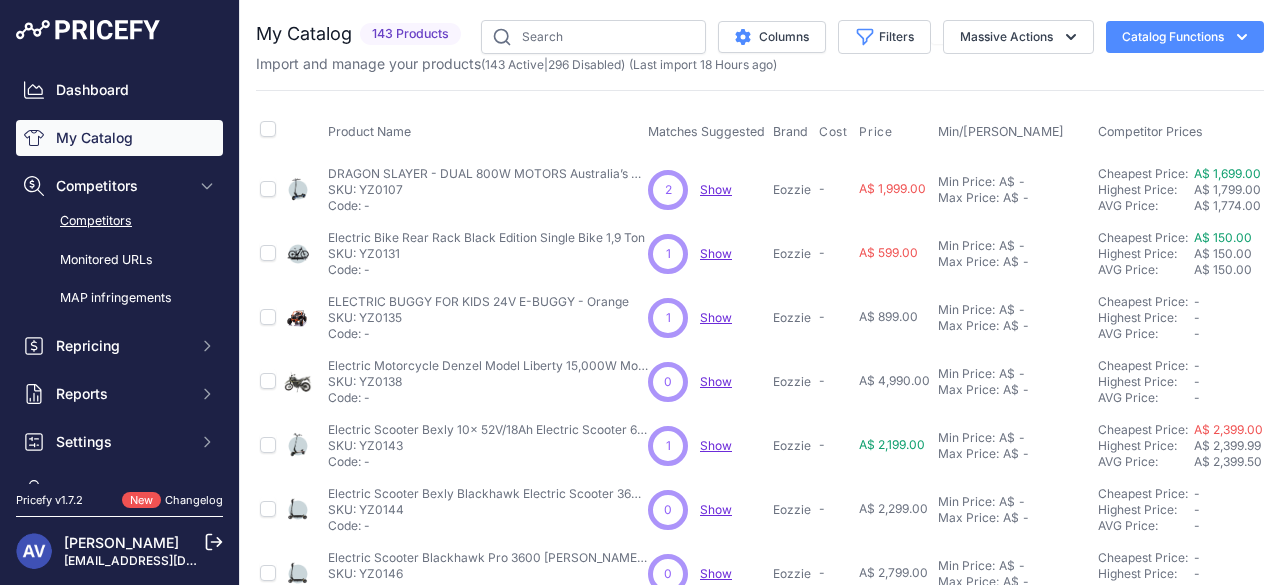 click on "Competitors" at bounding box center (119, 221) 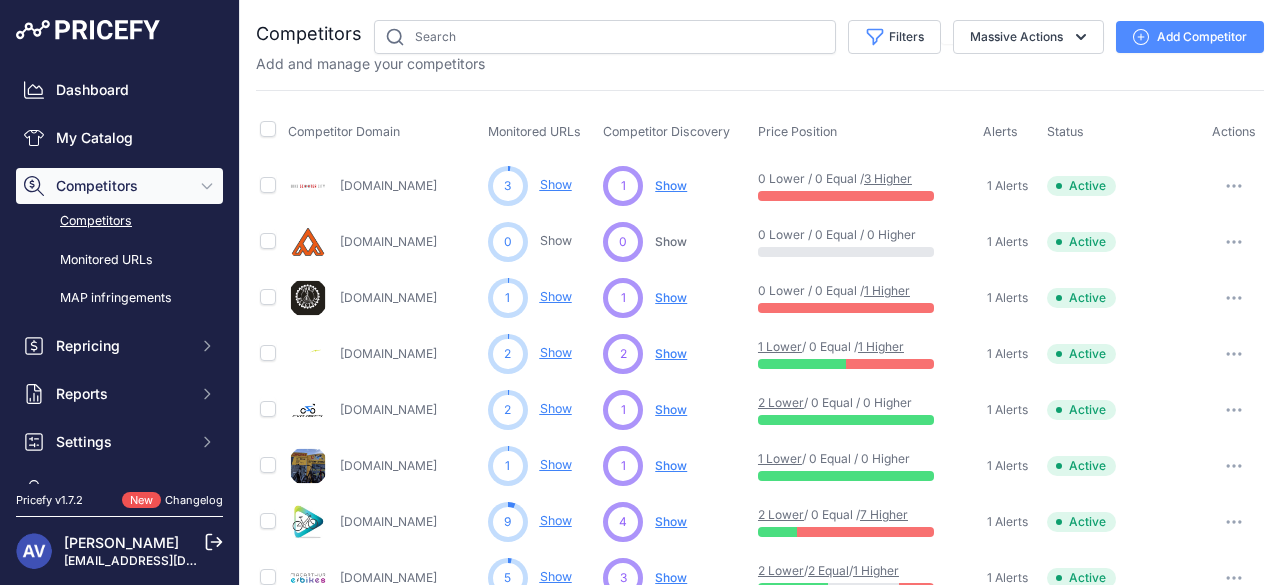 scroll, scrollTop: 0, scrollLeft: 0, axis: both 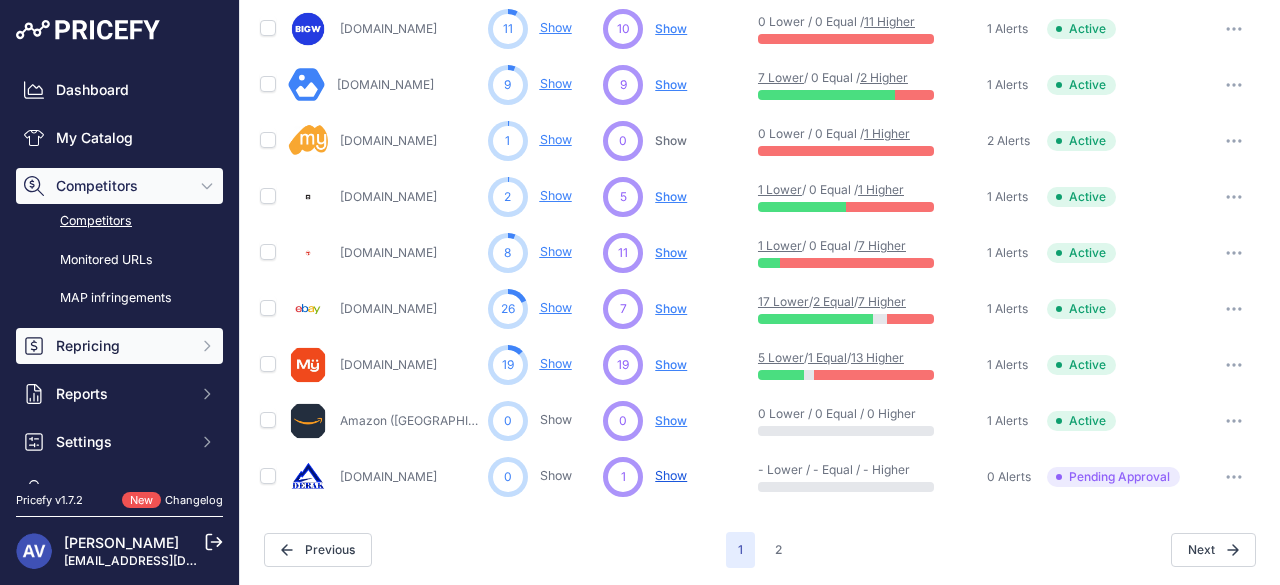 click on "Repricing" at bounding box center [121, 346] 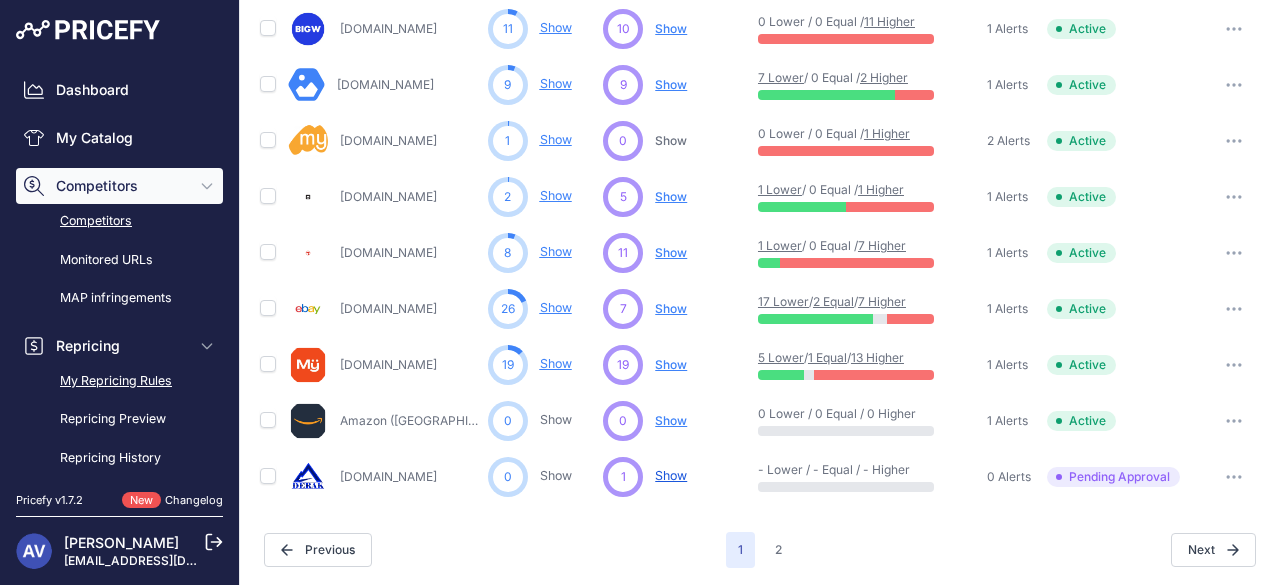 click on "My Repricing Rules" at bounding box center (119, 381) 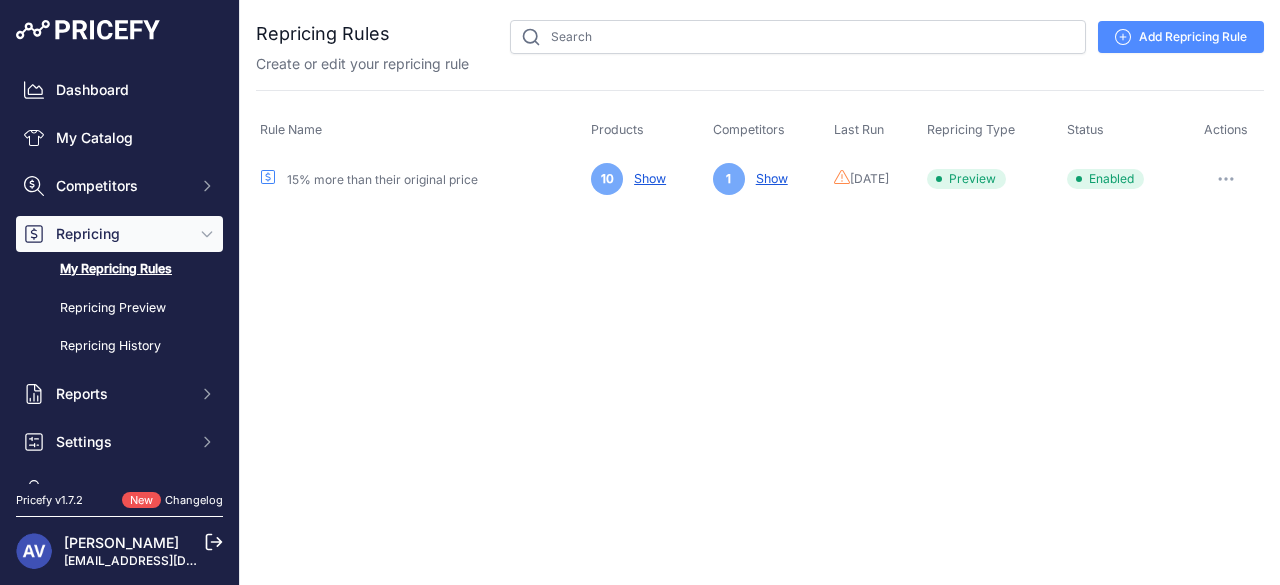 scroll, scrollTop: 0, scrollLeft: 0, axis: both 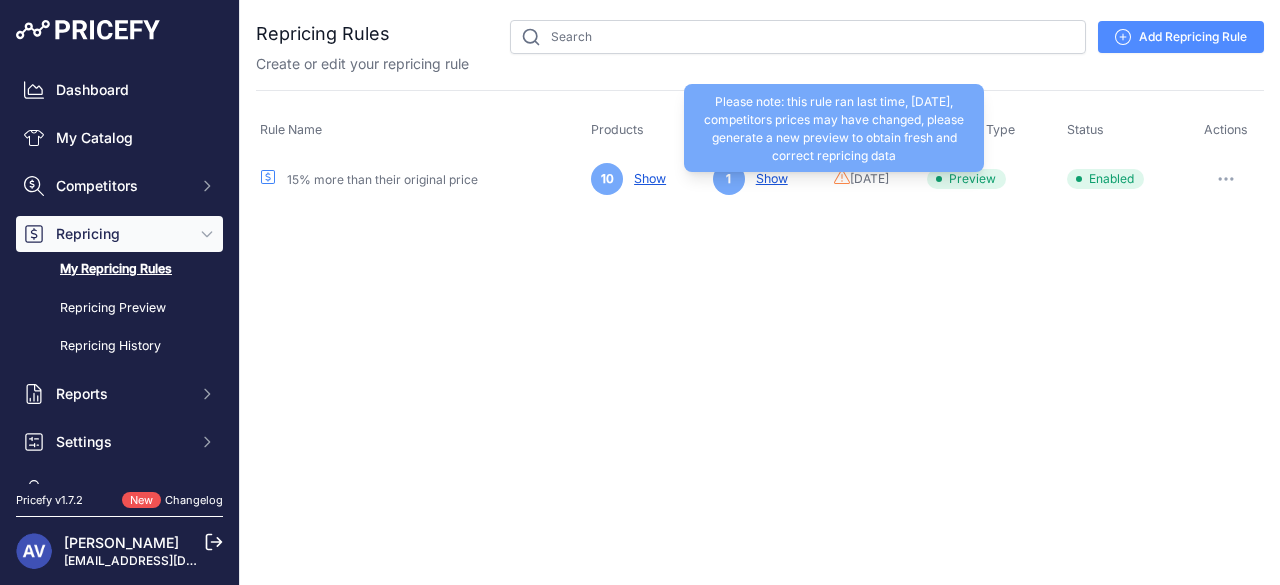 click 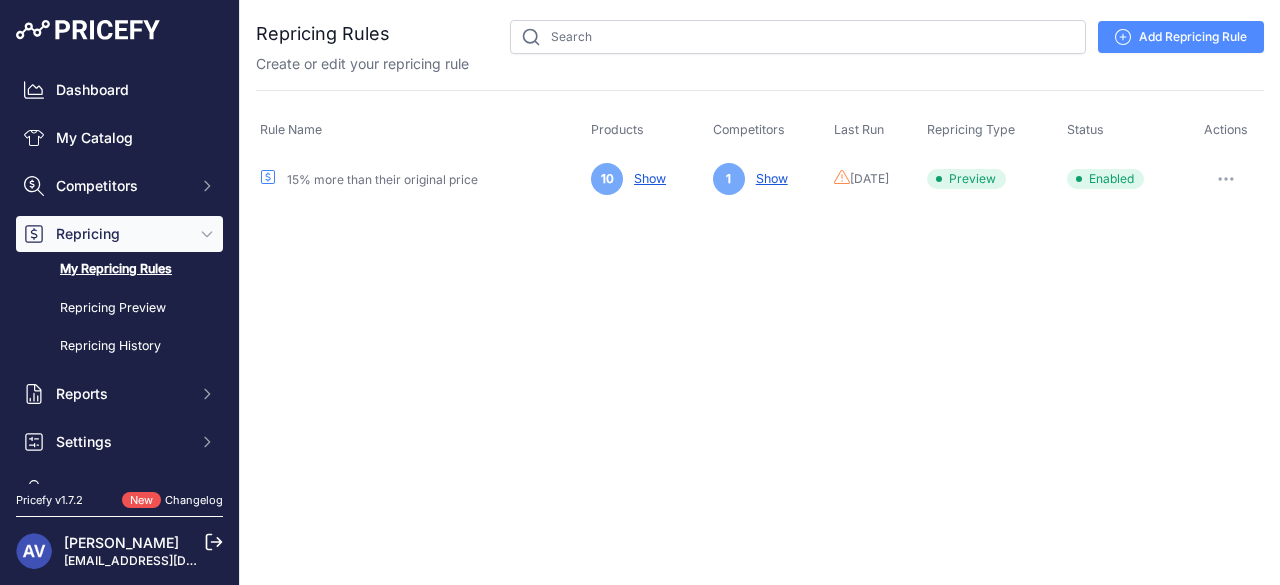 click at bounding box center [1226, 179] 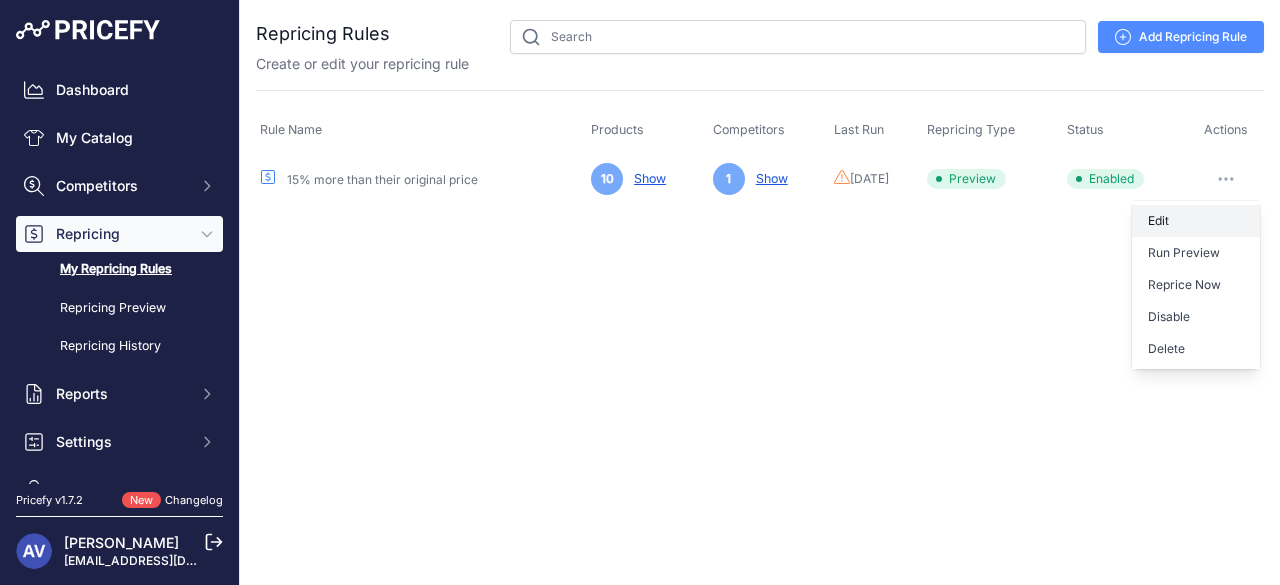 click on "Edit" at bounding box center [1196, 221] 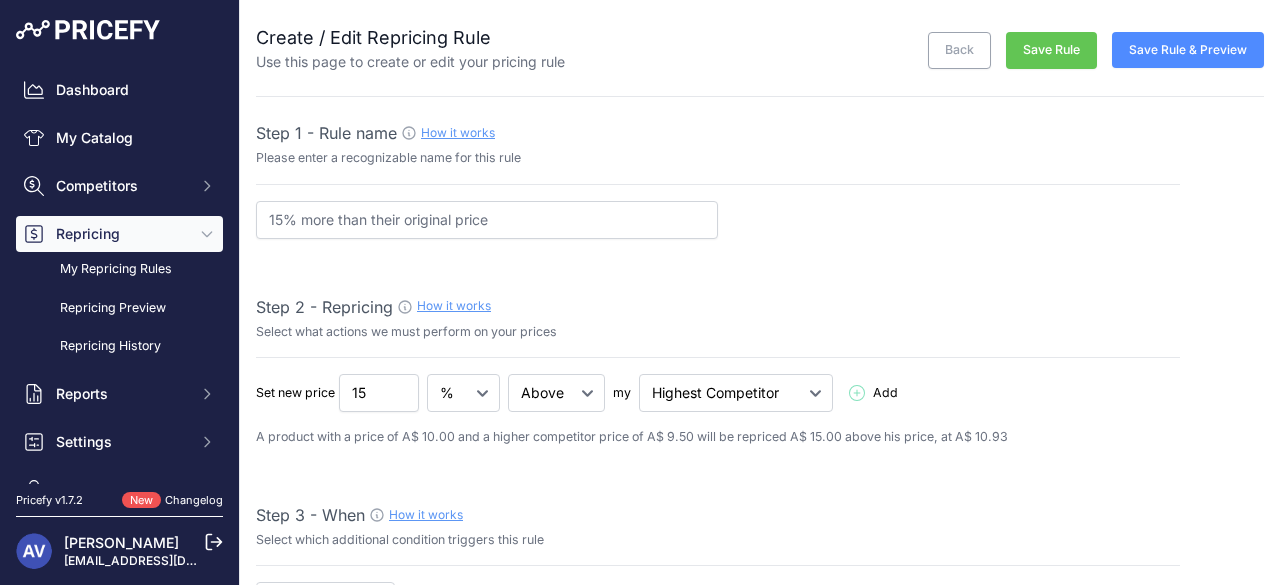 select on "7" 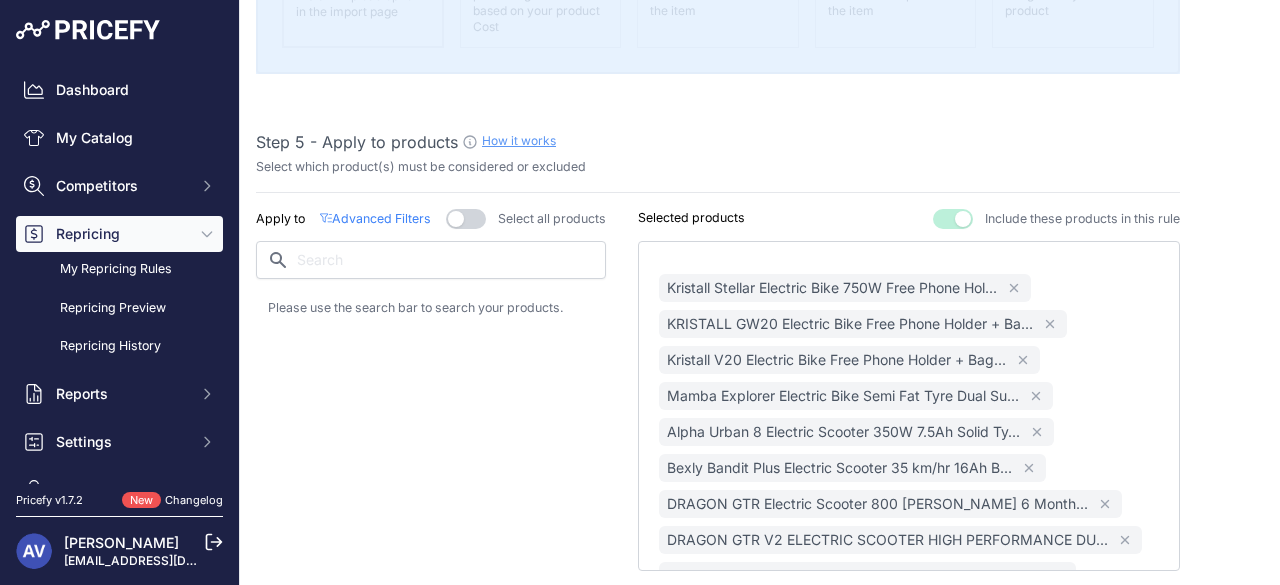 scroll, scrollTop: 1333, scrollLeft: 0, axis: vertical 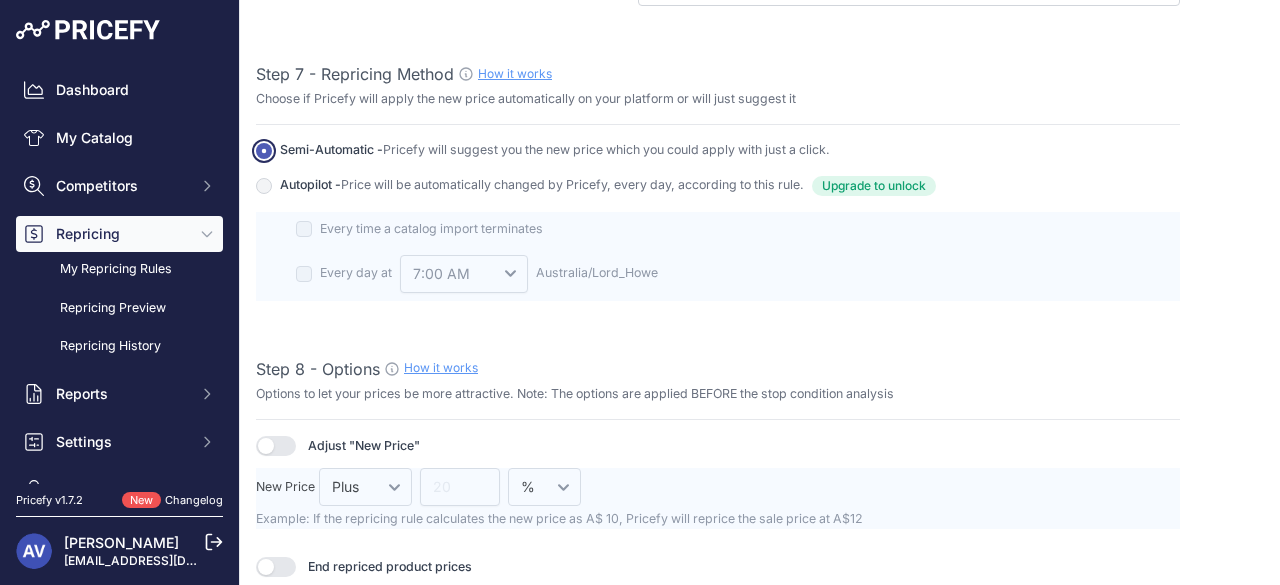 click on "Autopilot -  Price will be automatically changed by Pricefy, every day, according to this rule.
Upgrade to unlock
​
Upgrade to unlock this feature" at bounding box center (264, 151) 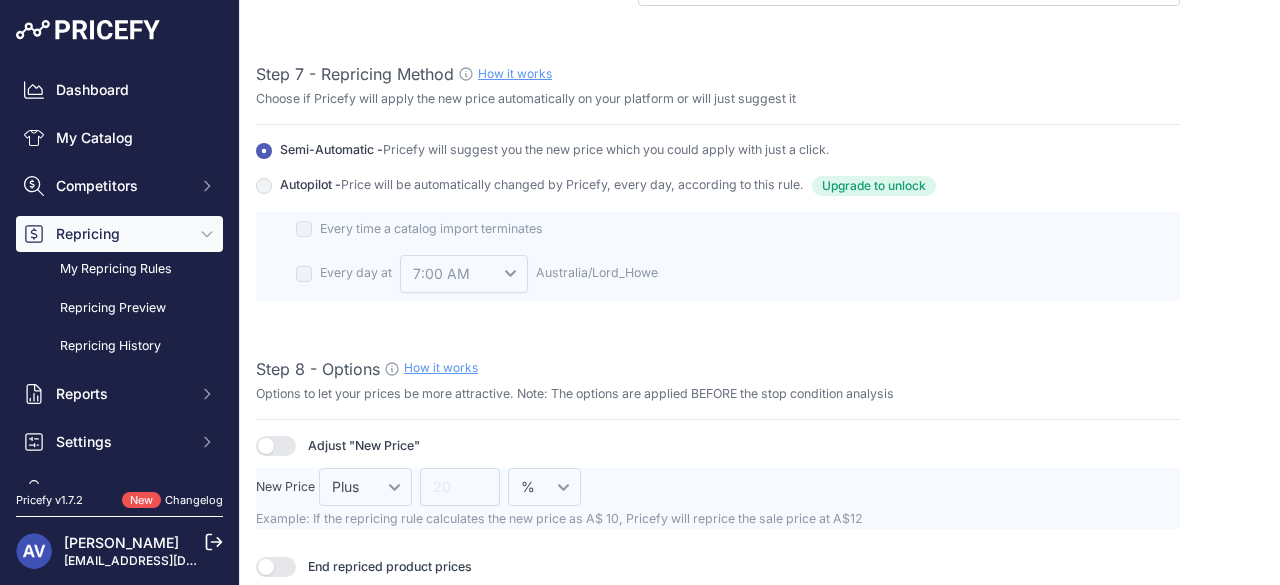 click on "Semi-Automatic -  Pricefy will suggest you the new price which you could apply with just a click." at bounding box center (555, 149) 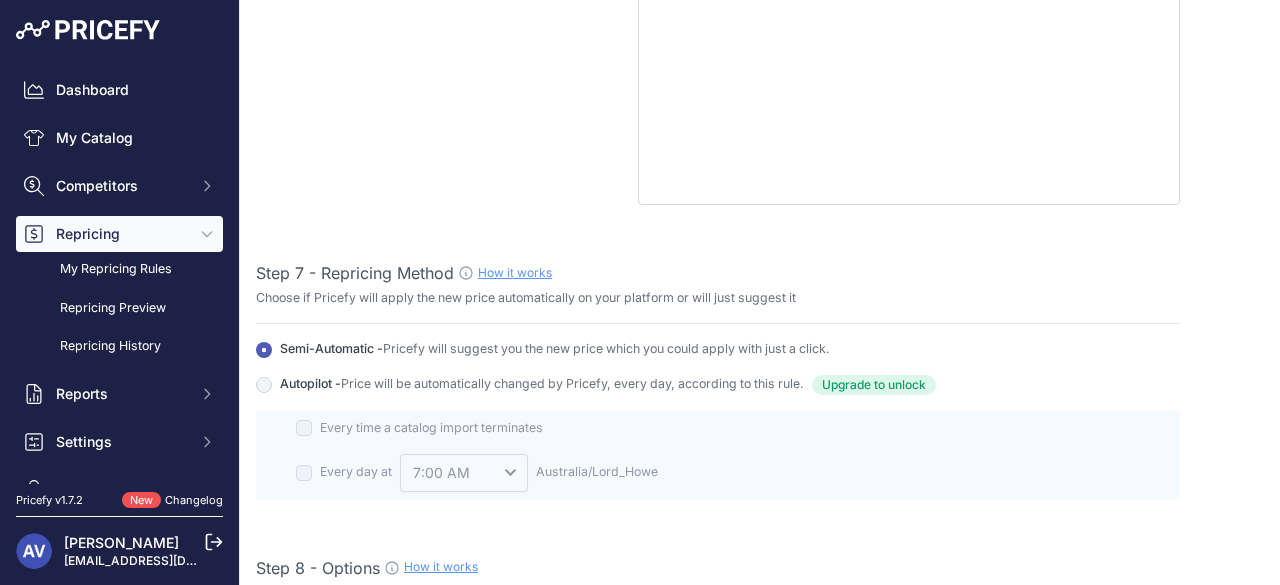 scroll, scrollTop: 1933, scrollLeft: 0, axis: vertical 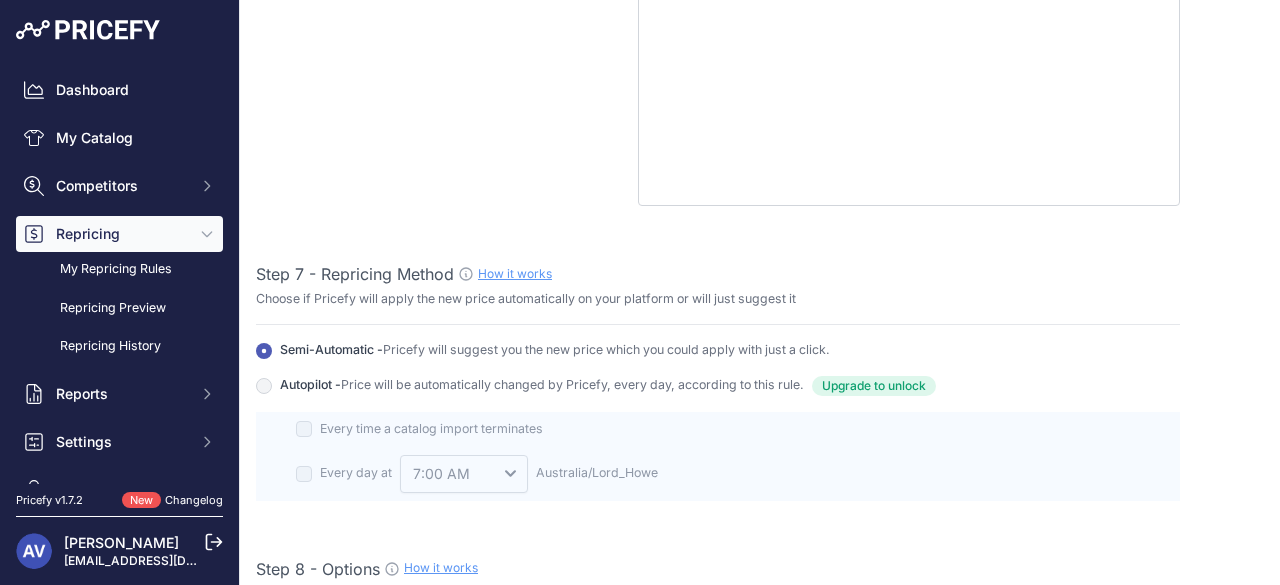 click on "How it works" at bounding box center [515, 273] 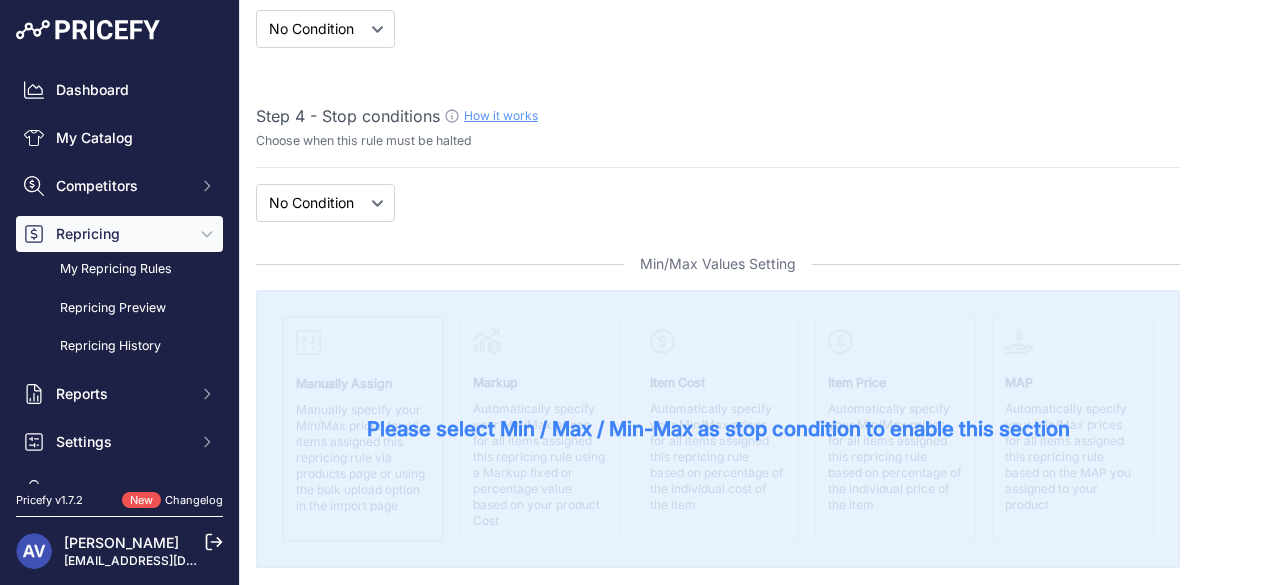 scroll, scrollTop: 0, scrollLeft: 0, axis: both 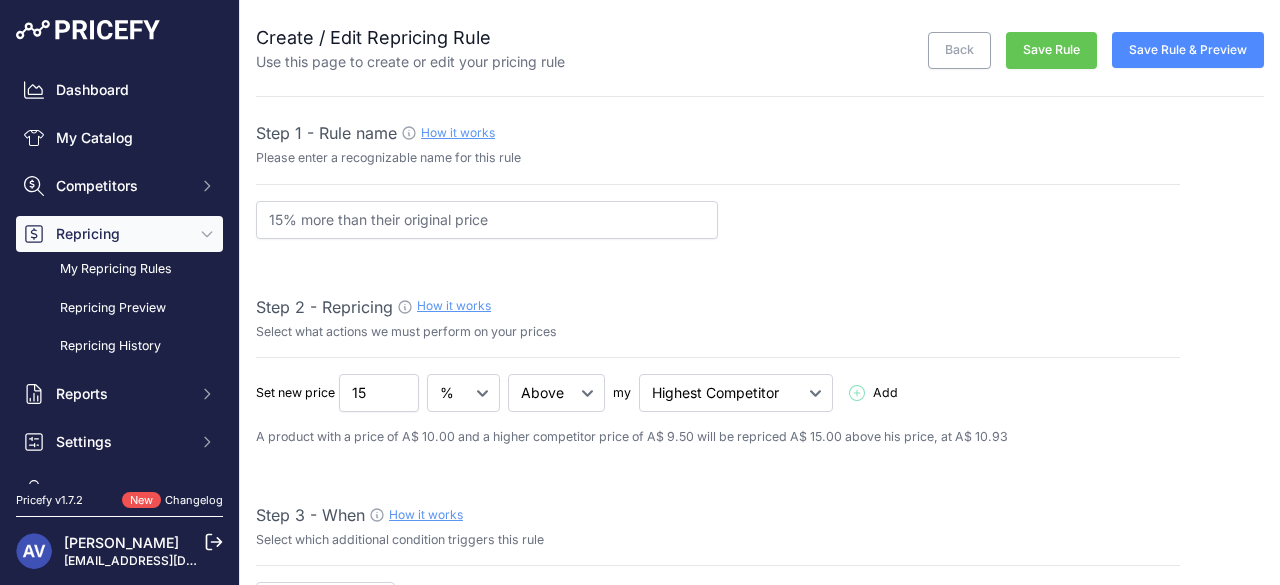 click on "Save Rule & Preview" at bounding box center [1188, 50] 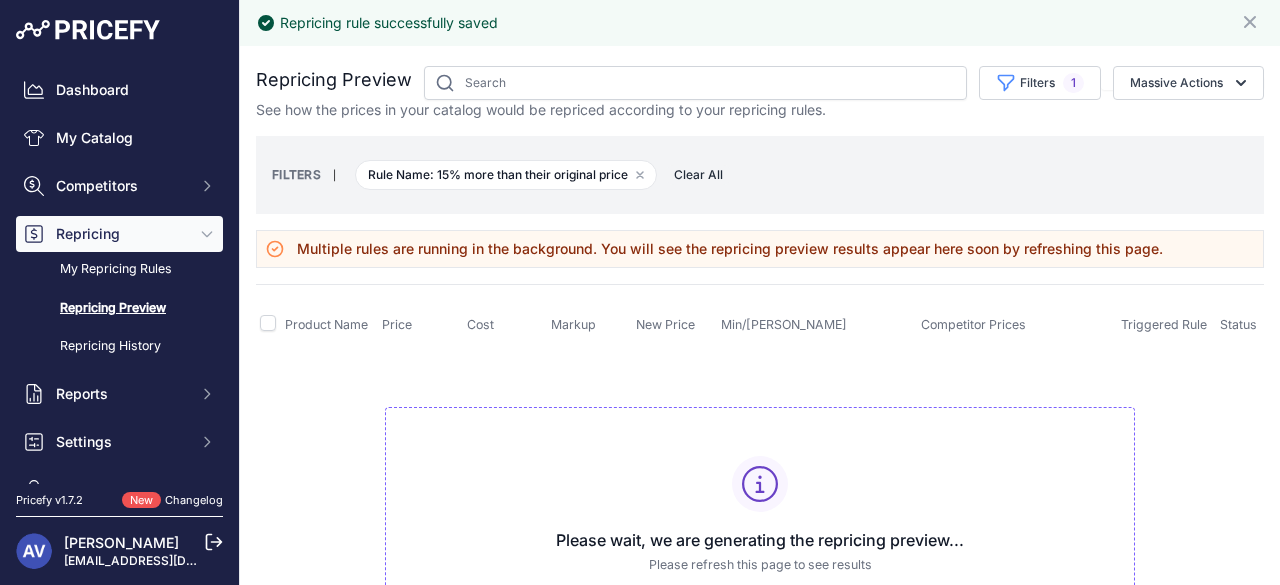 scroll, scrollTop: 0, scrollLeft: 0, axis: both 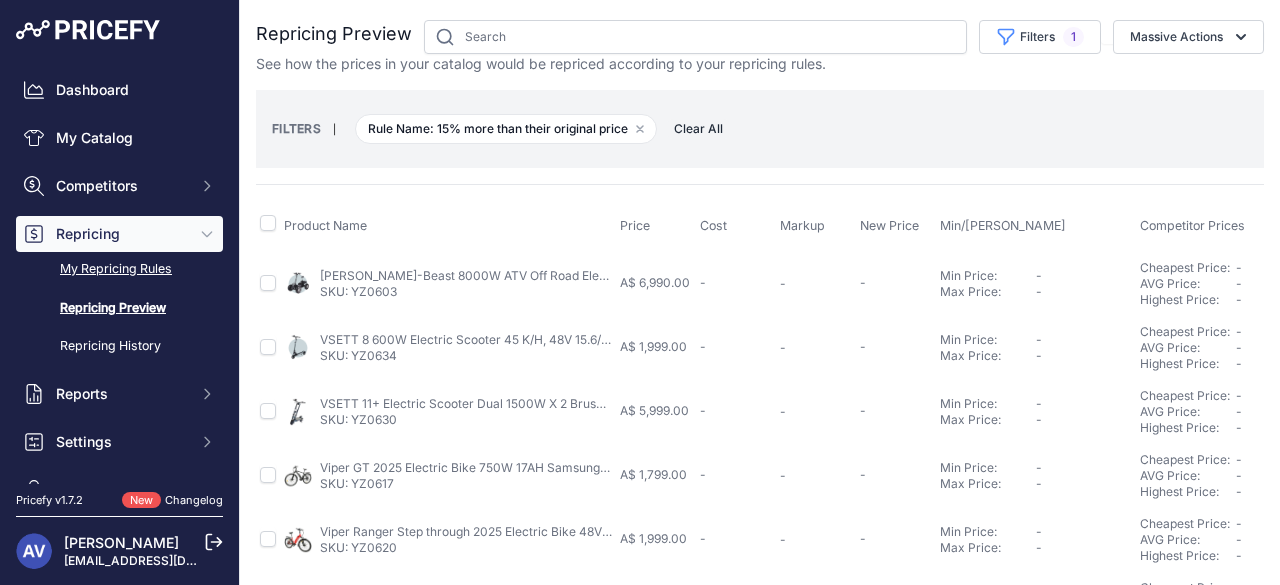 click on "My Repricing Rules" at bounding box center (119, 269) 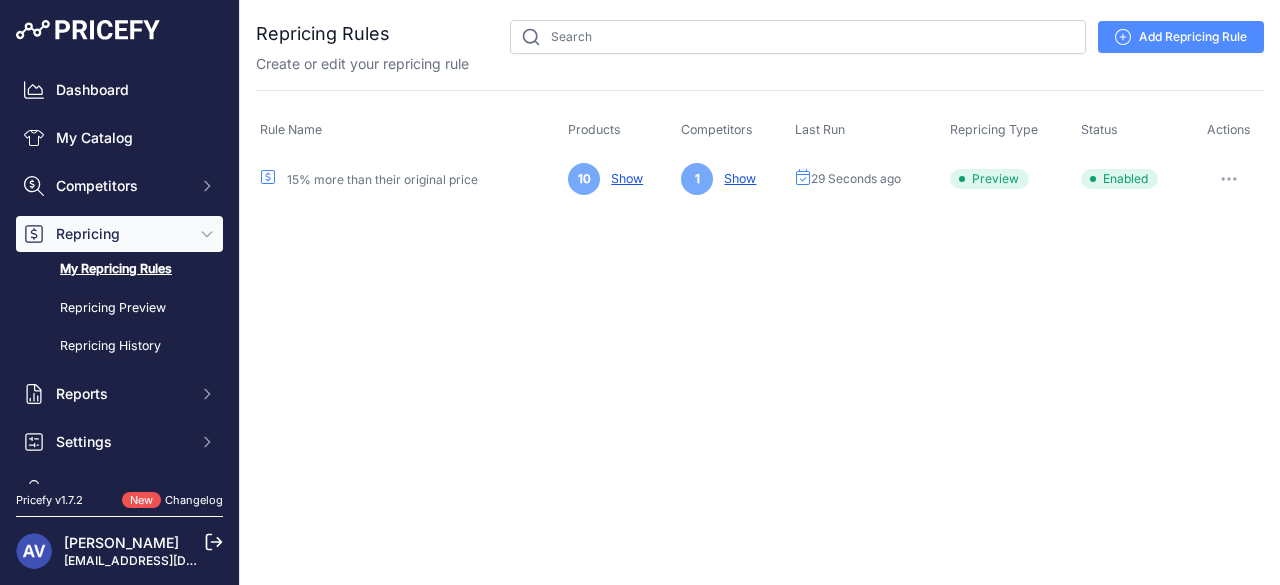 scroll, scrollTop: 0, scrollLeft: 0, axis: both 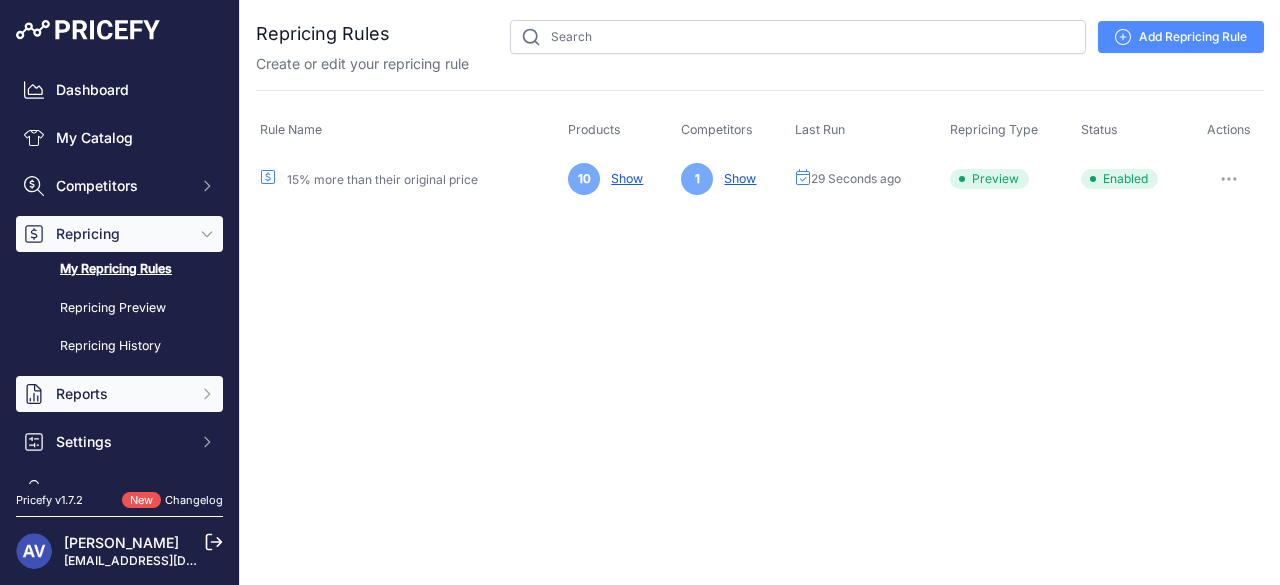 click on "Reports" at bounding box center [121, 394] 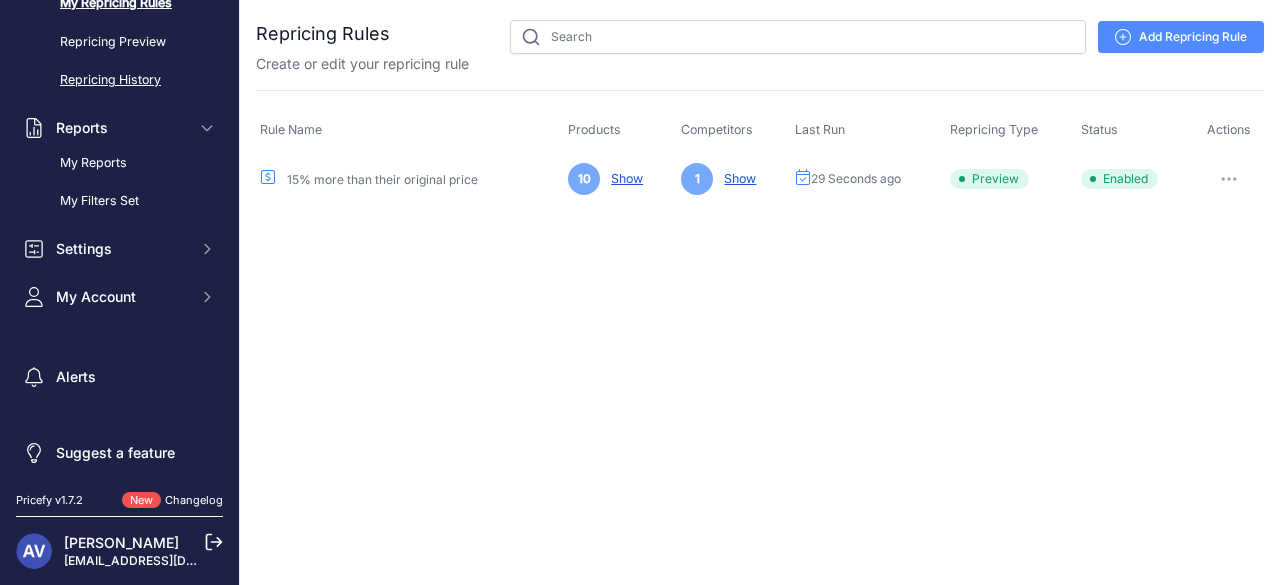 scroll, scrollTop: 266, scrollLeft: 0, axis: vertical 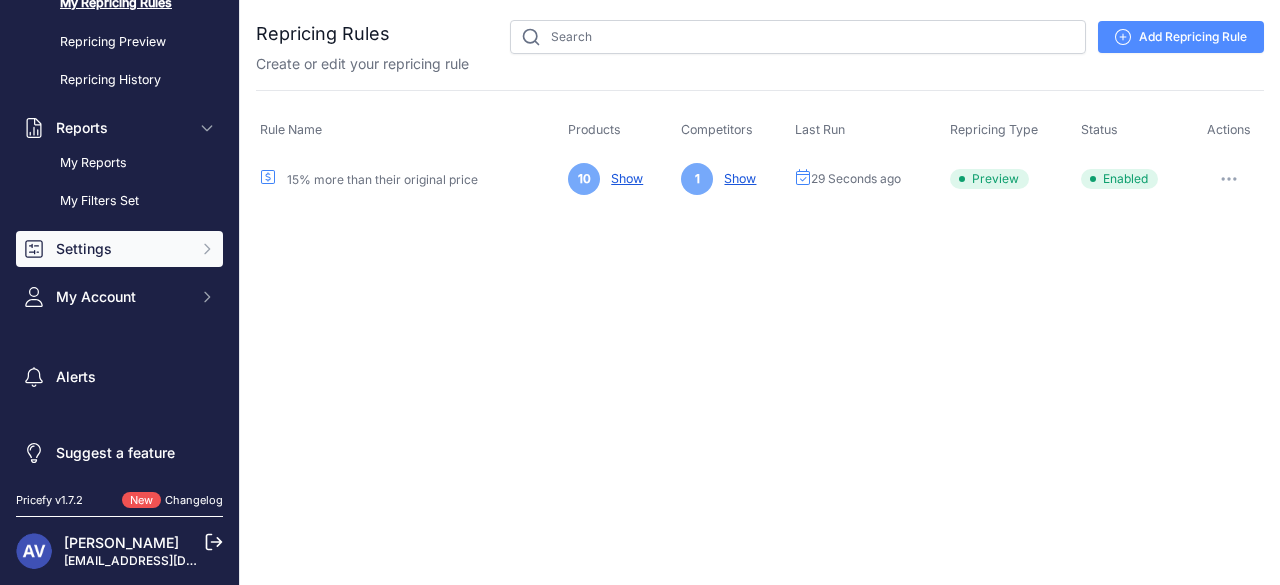click on "Settings" at bounding box center [121, 249] 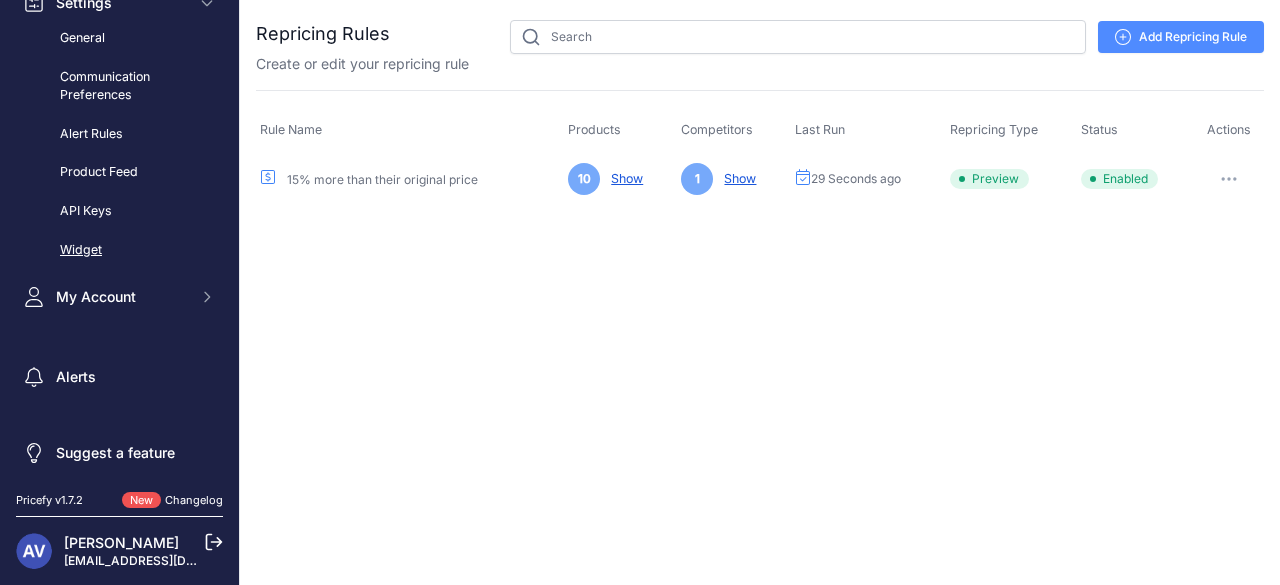 scroll, scrollTop: 515, scrollLeft: 0, axis: vertical 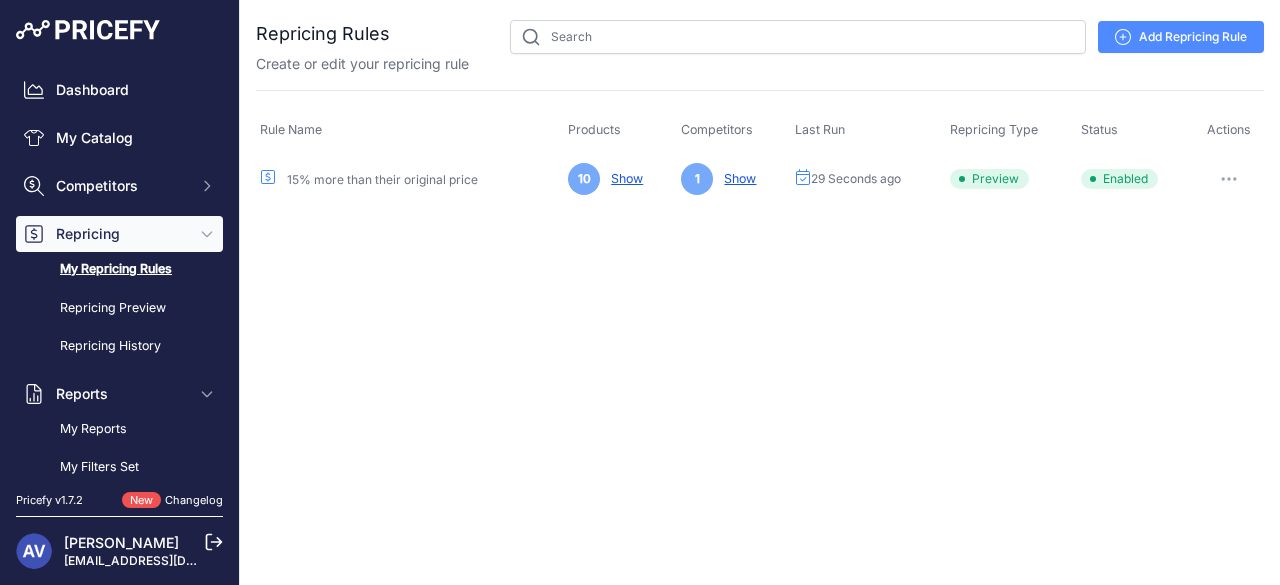 drag, startPoint x: 246, startPoint y: 35, endPoint x: 392, endPoint y: 31, distance: 146.05478 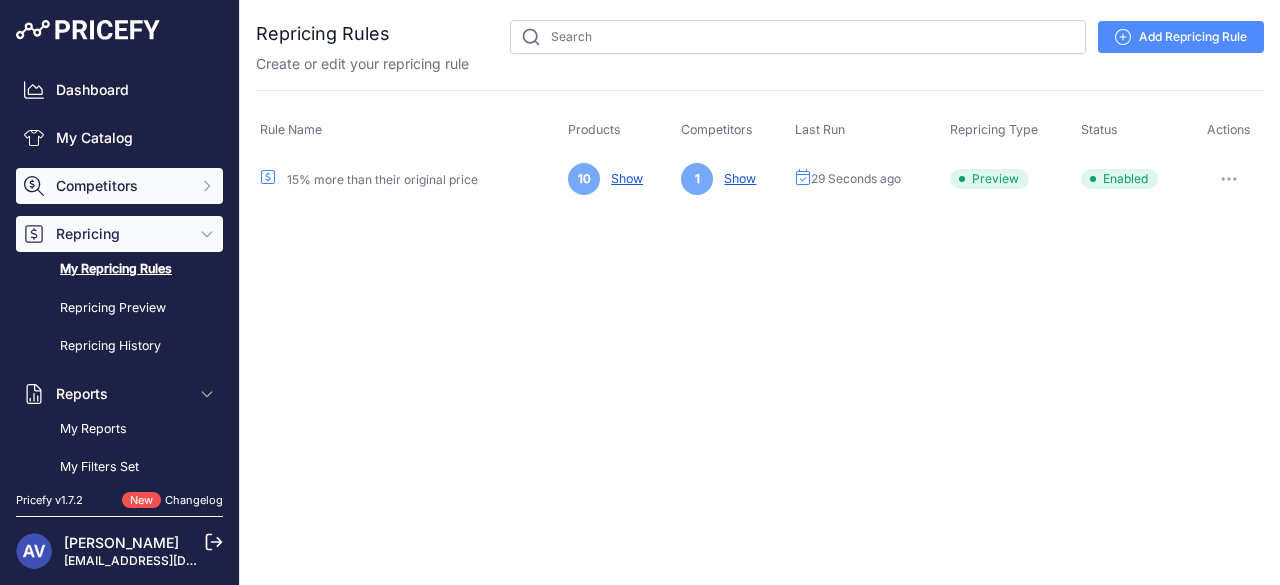 click on "Competitors" at bounding box center (119, 186) 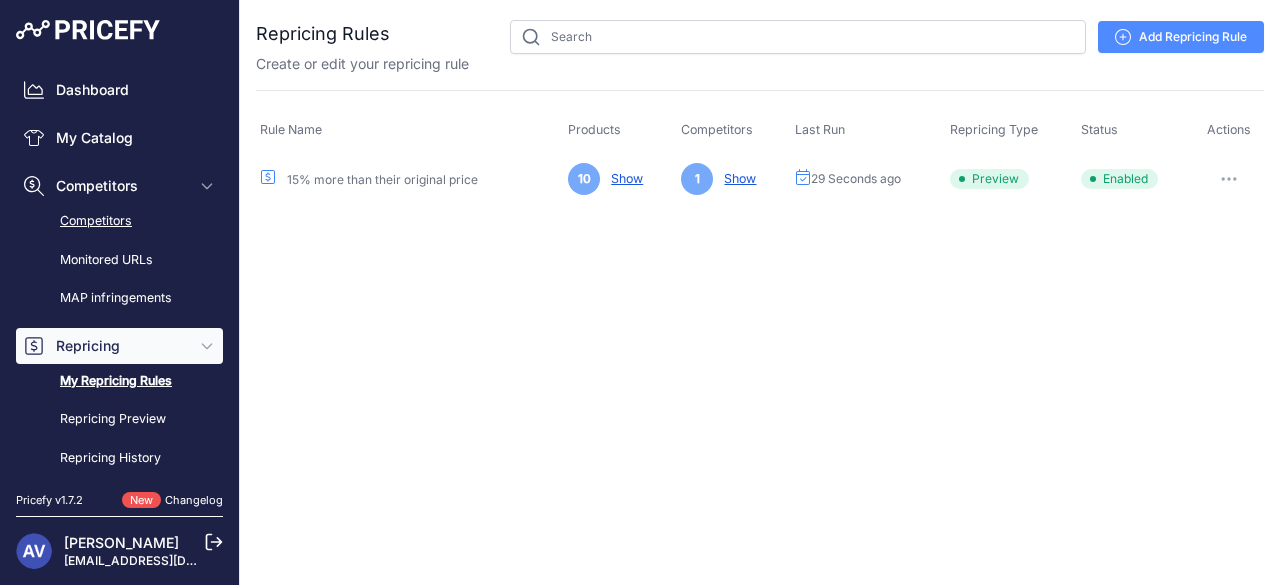 click on "Competitors" at bounding box center [119, 221] 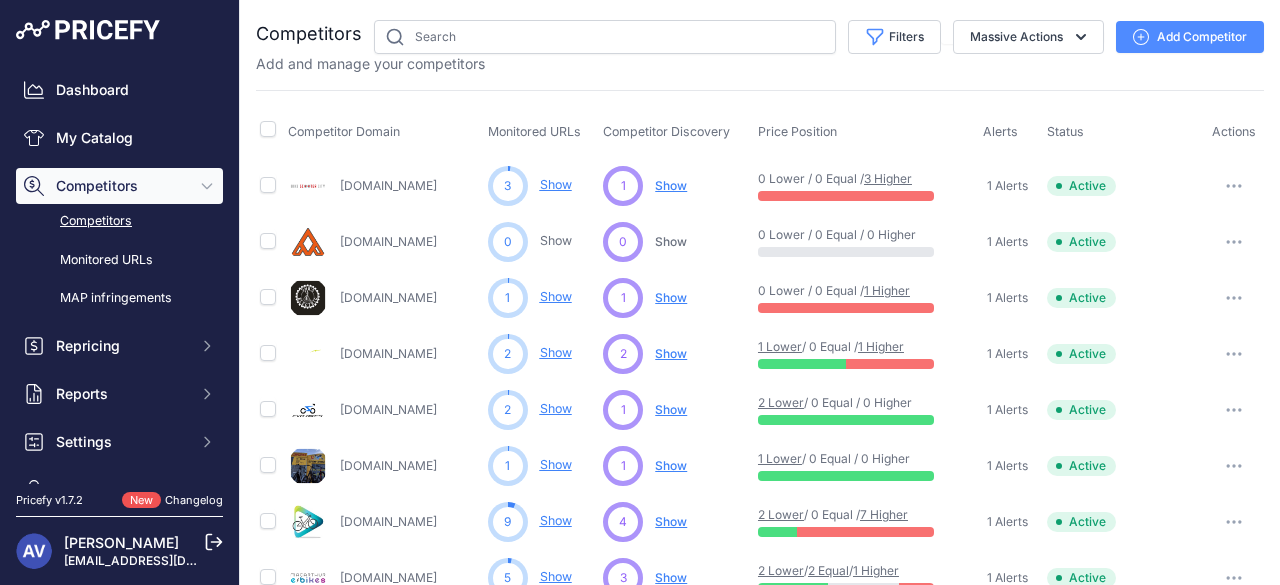 scroll, scrollTop: 0, scrollLeft: 0, axis: both 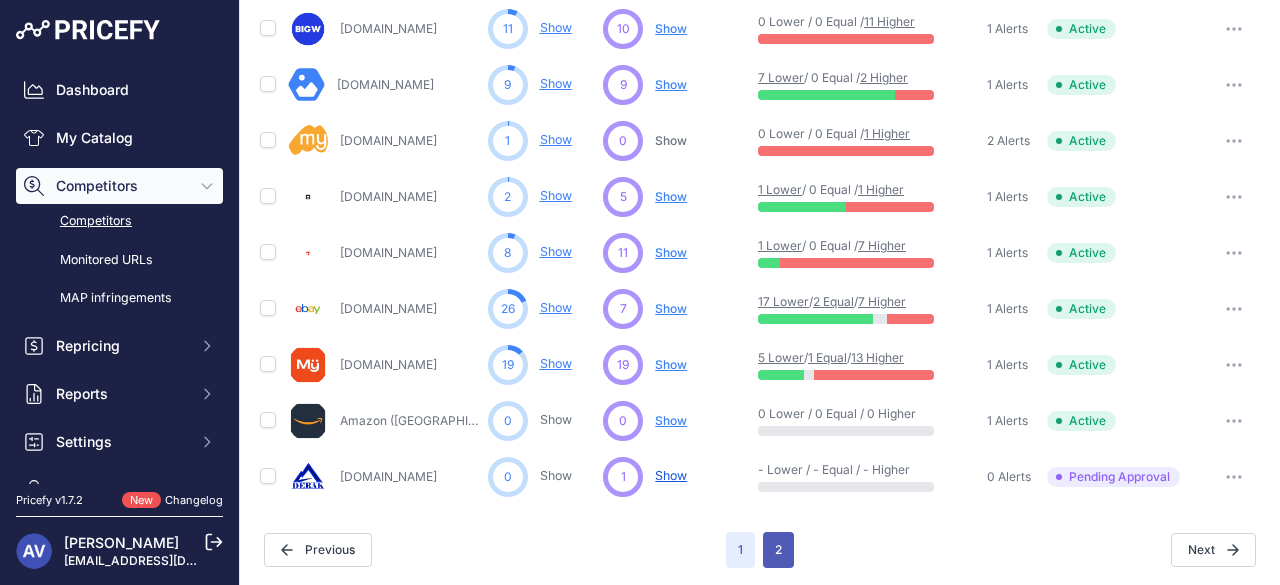 click on "2" at bounding box center (778, 550) 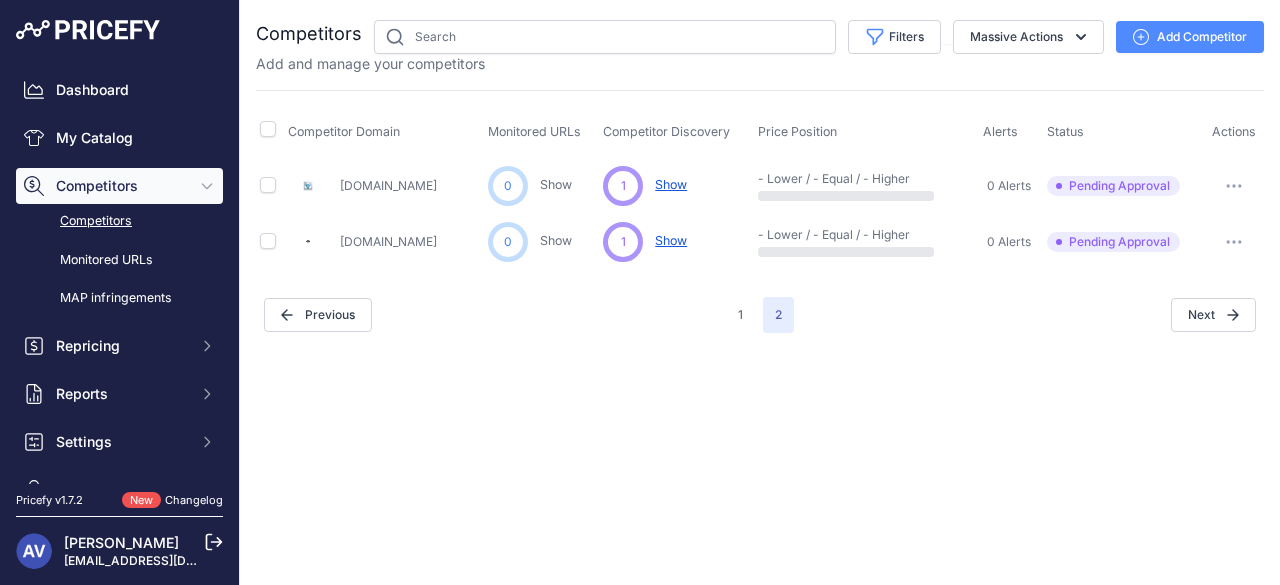 scroll, scrollTop: 0, scrollLeft: 0, axis: both 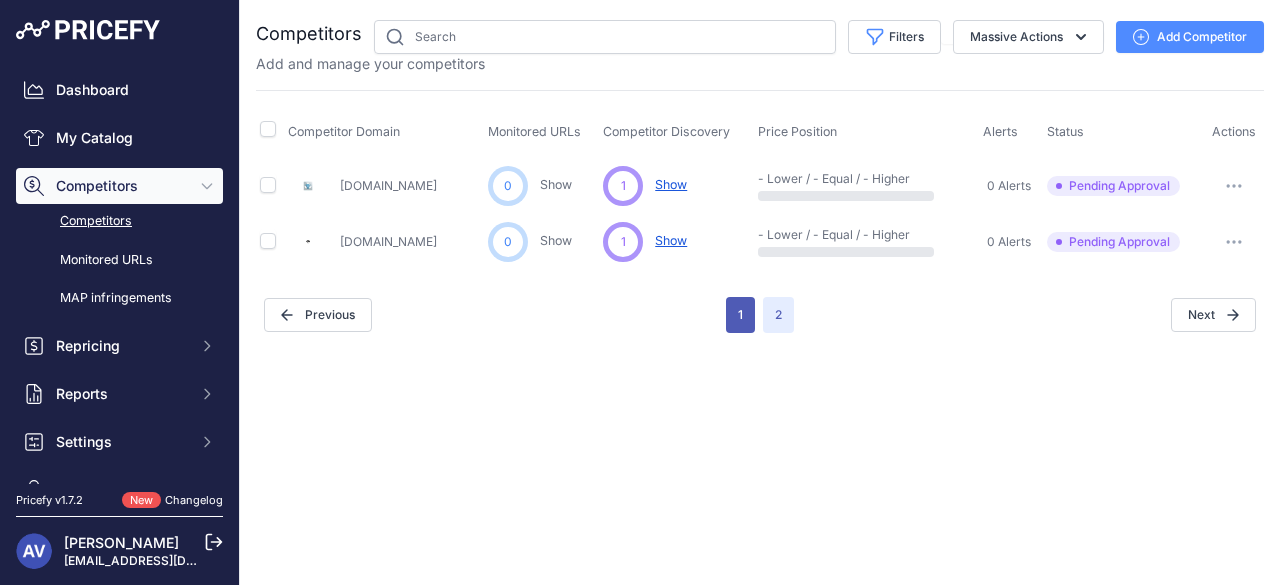 click on "1" at bounding box center (740, 315) 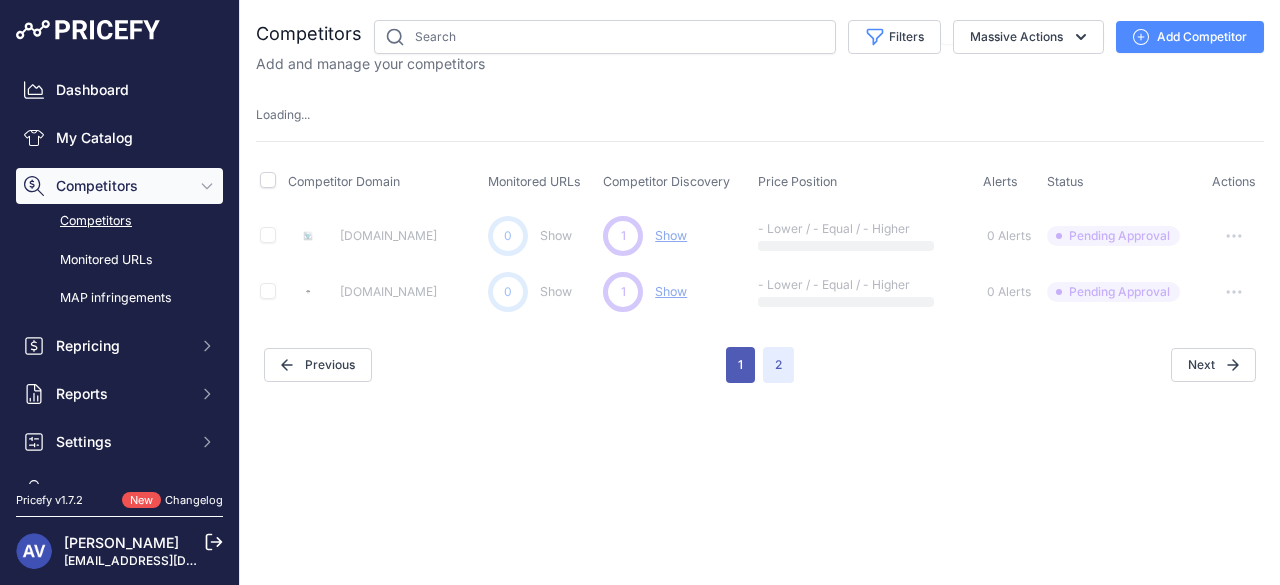 click on "1" at bounding box center (740, 365) 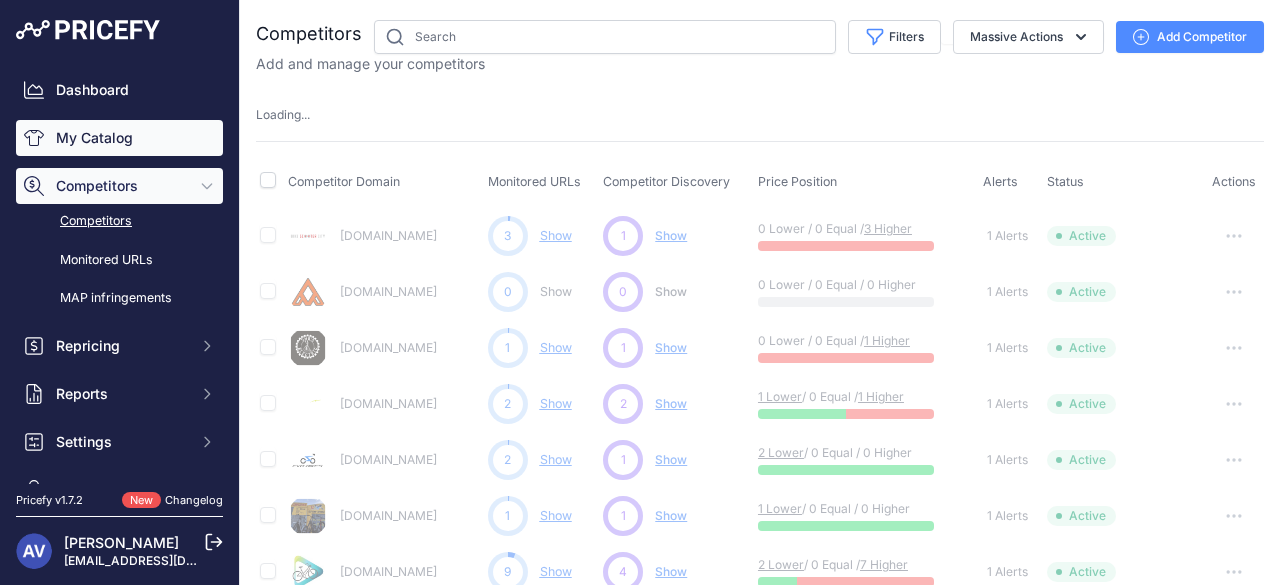 click on "My Catalog" at bounding box center [119, 138] 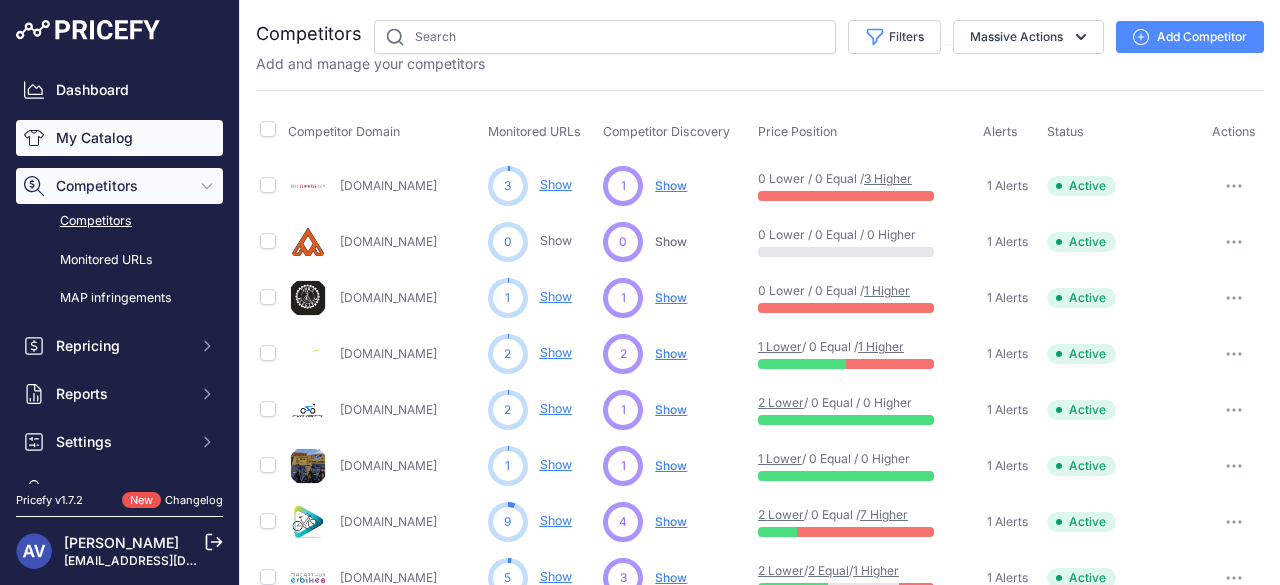 type 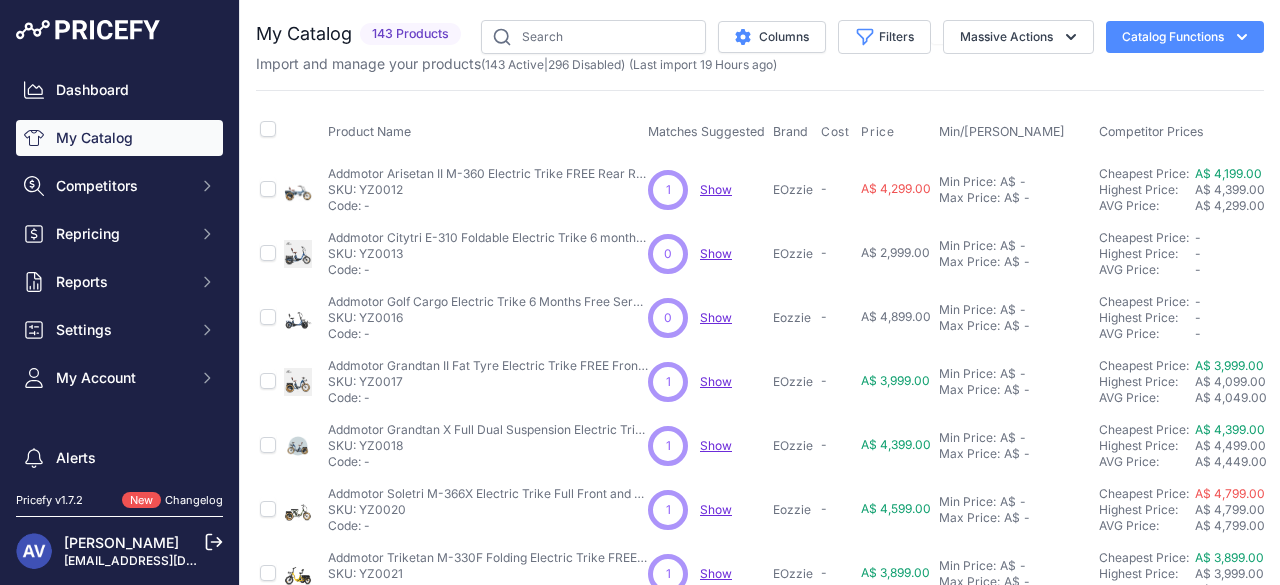 scroll, scrollTop: 0, scrollLeft: 0, axis: both 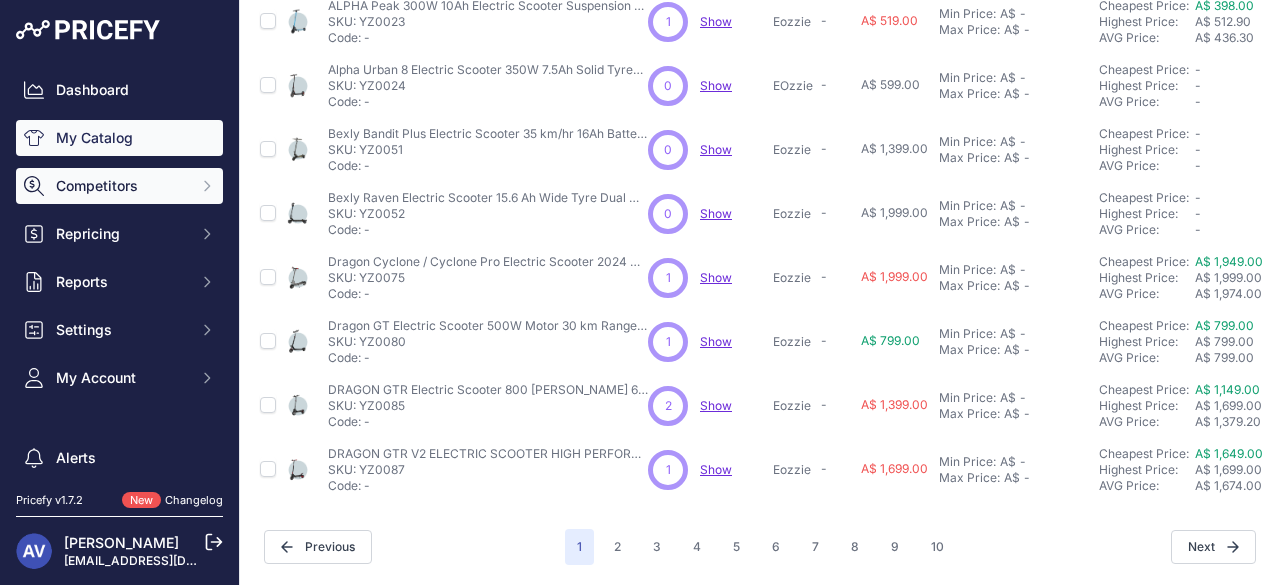 click on "Competitors" at bounding box center (119, 186) 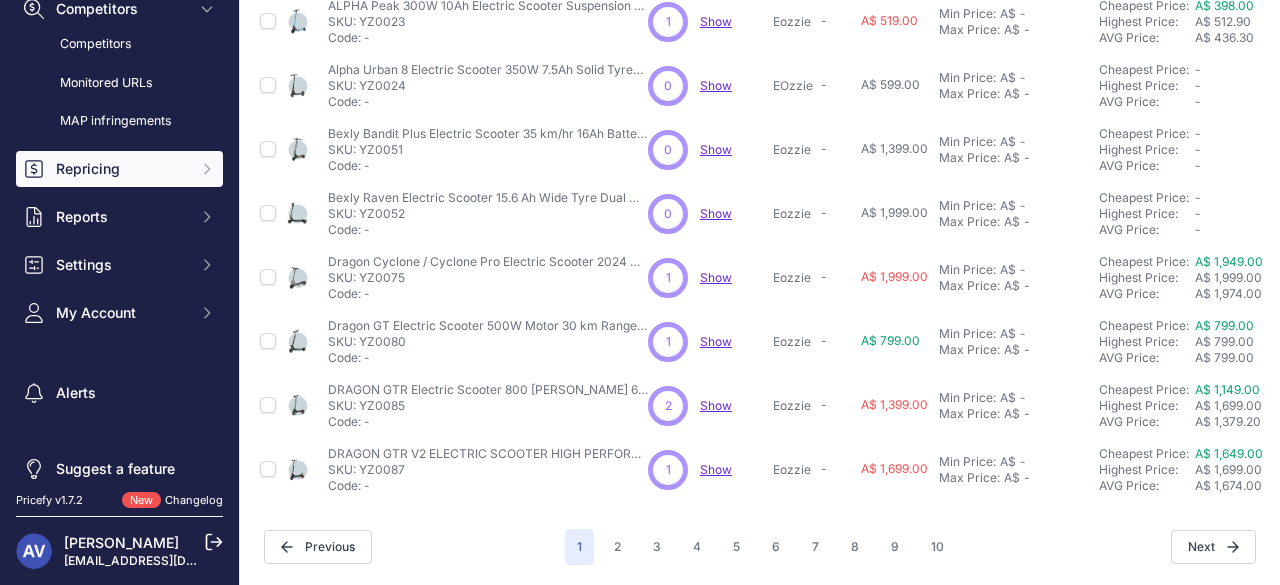 scroll, scrollTop: 196, scrollLeft: 0, axis: vertical 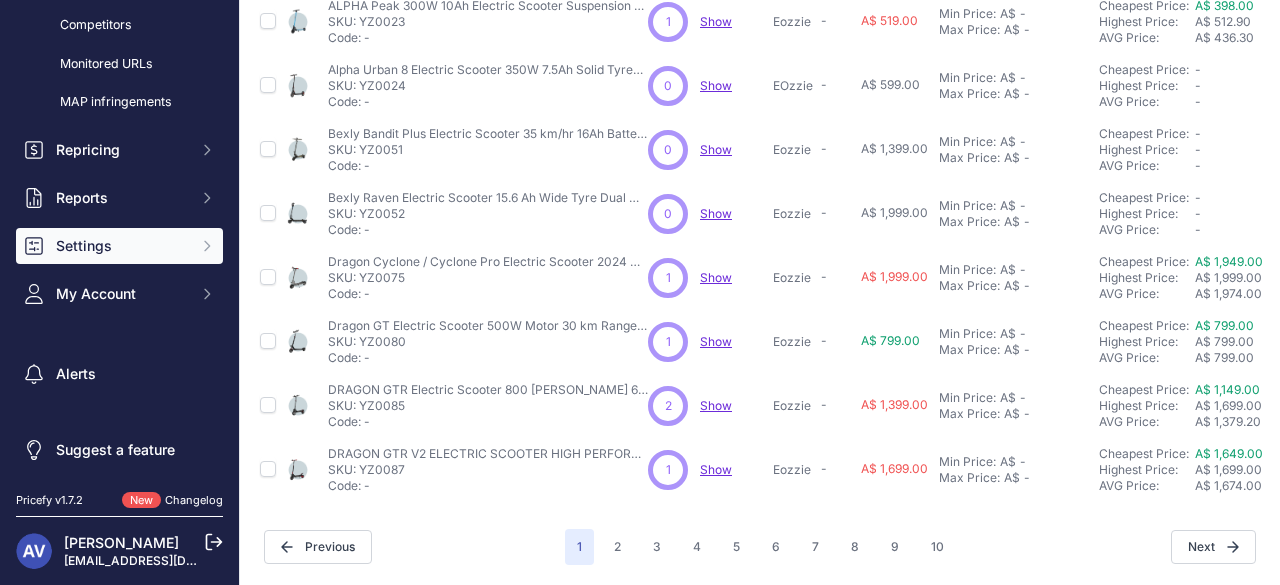 click on "Settings" at bounding box center [121, 246] 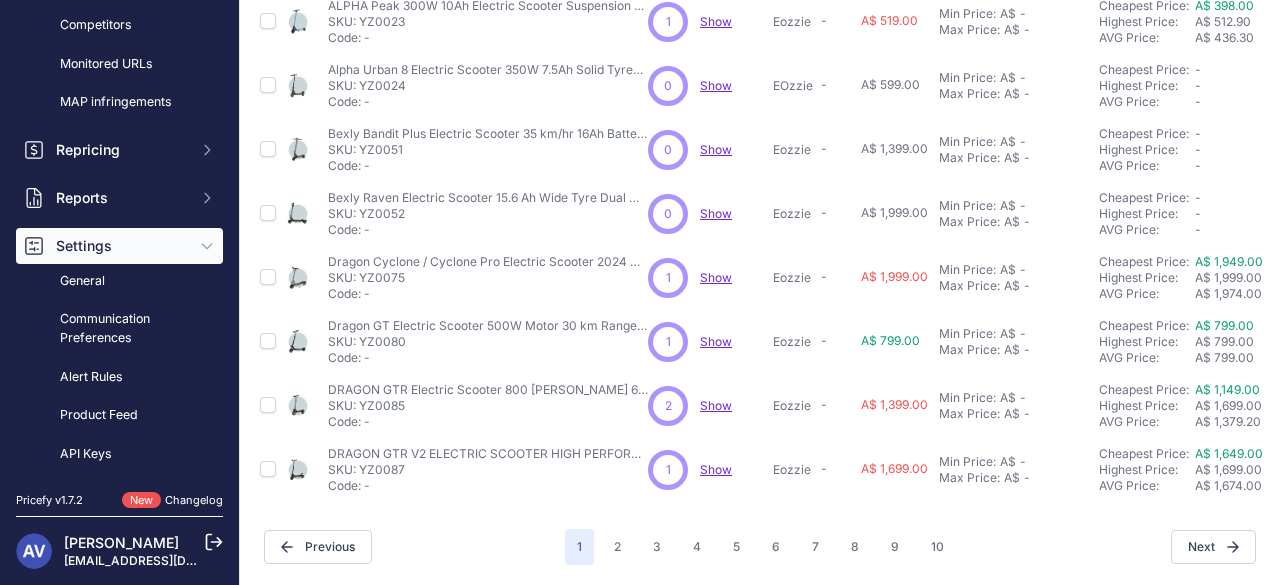 scroll, scrollTop: 442, scrollLeft: 0, axis: vertical 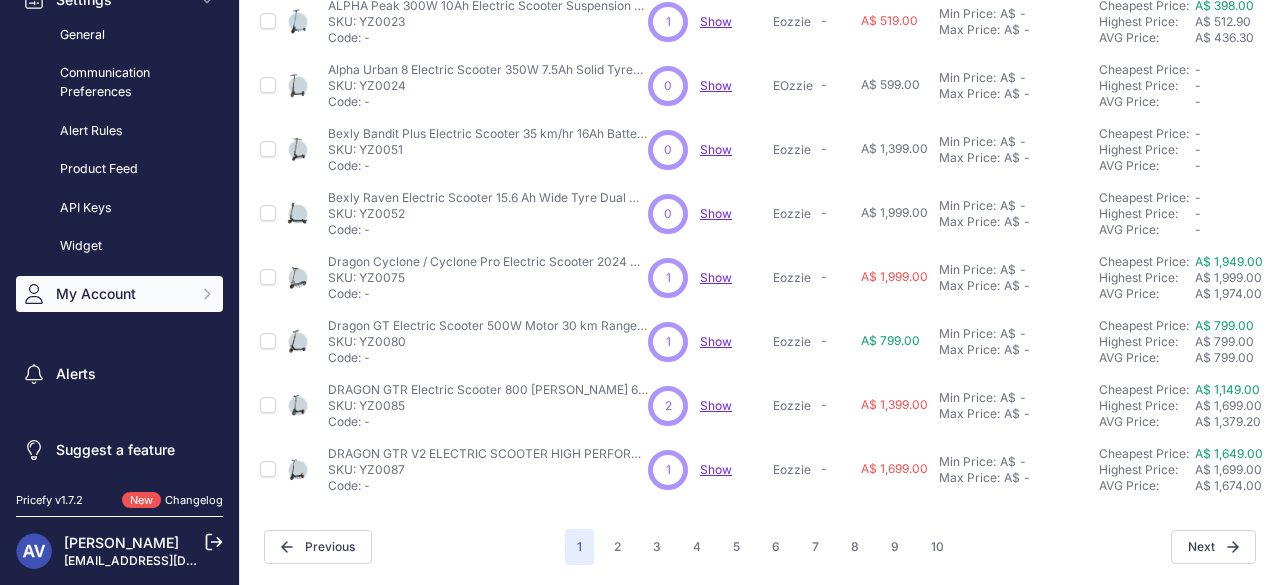 click on "My Account" at bounding box center (121, 294) 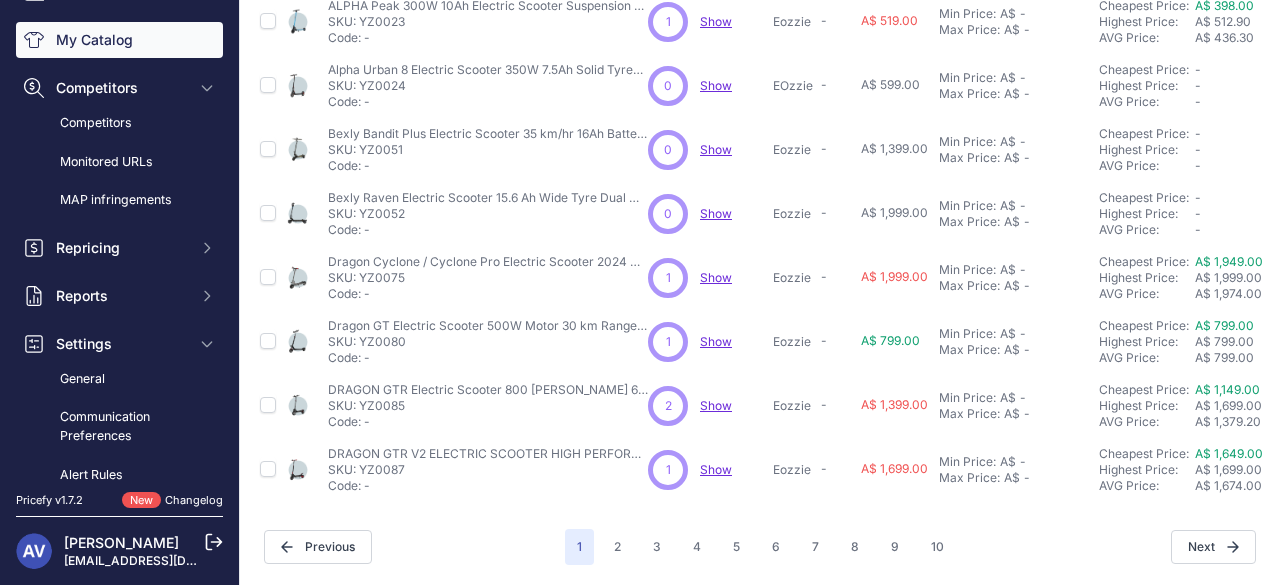 scroll, scrollTop: 97, scrollLeft: 0, axis: vertical 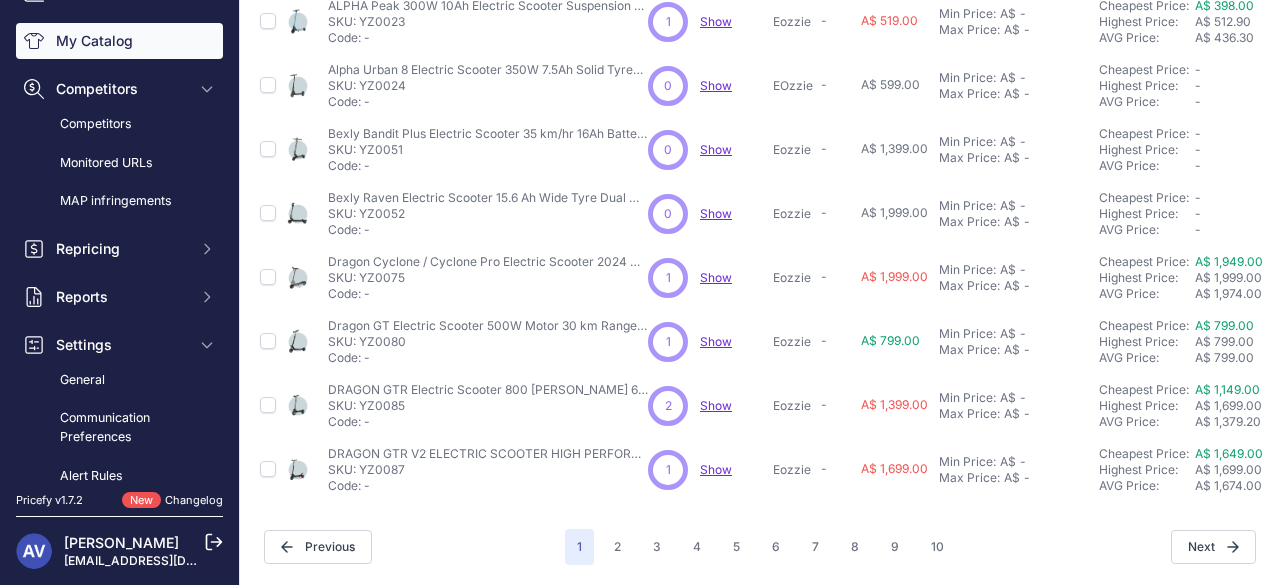 click on "Reports" at bounding box center [121, 297] 